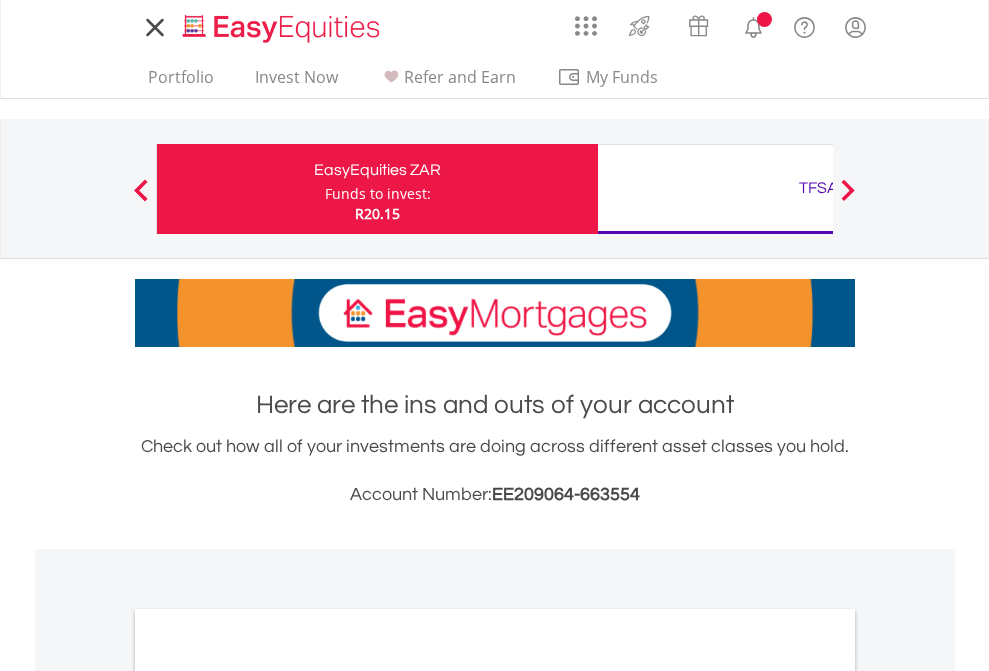 scroll, scrollTop: 0, scrollLeft: 0, axis: both 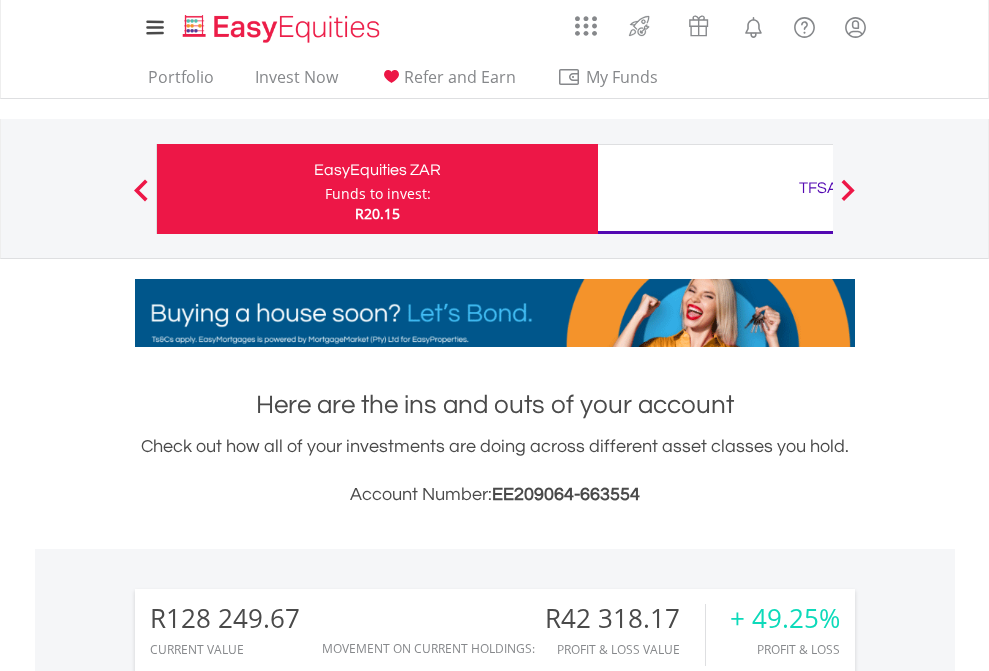 click on "Funds to invest:" at bounding box center [378, 194] 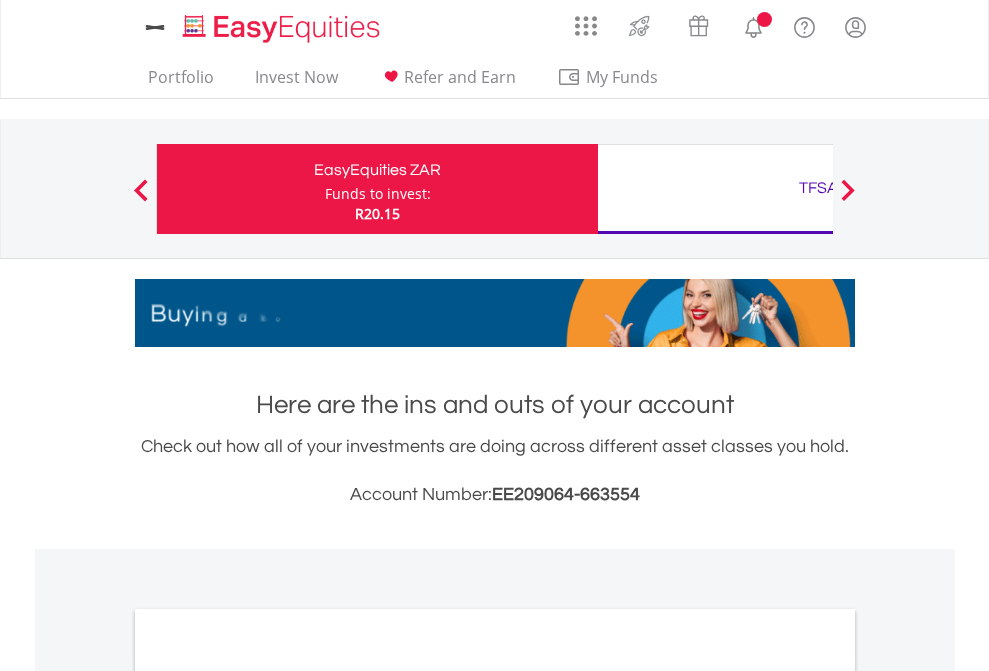 scroll, scrollTop: 0, scrollLeft: 0, axis: both 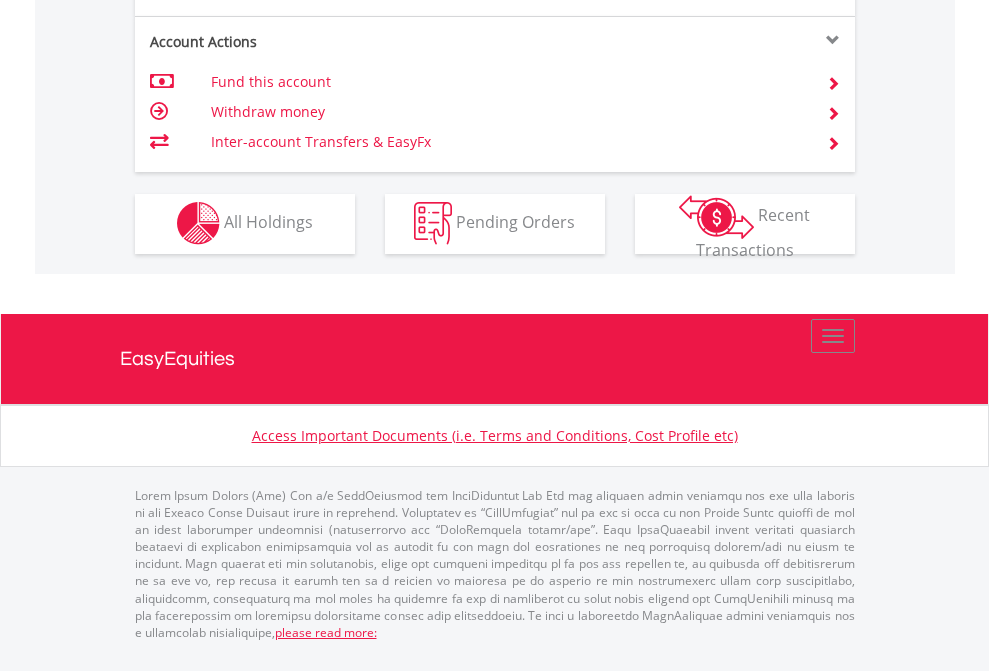 click on "Investment types" at bounding box center [706, -357] 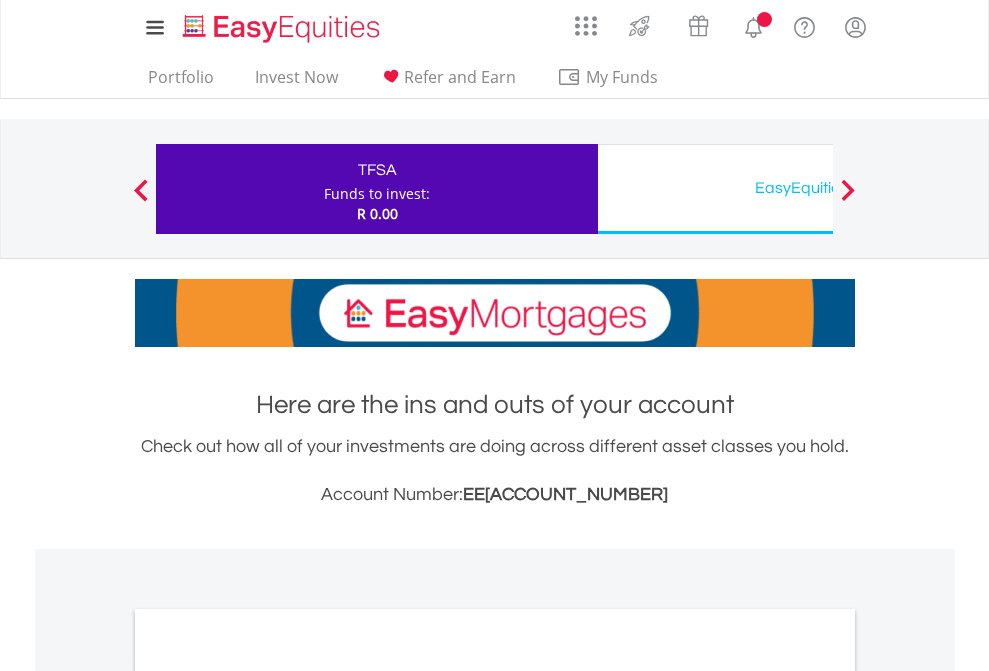 scroll, scrollTop: 0, scrollLeft: 0, axis: both 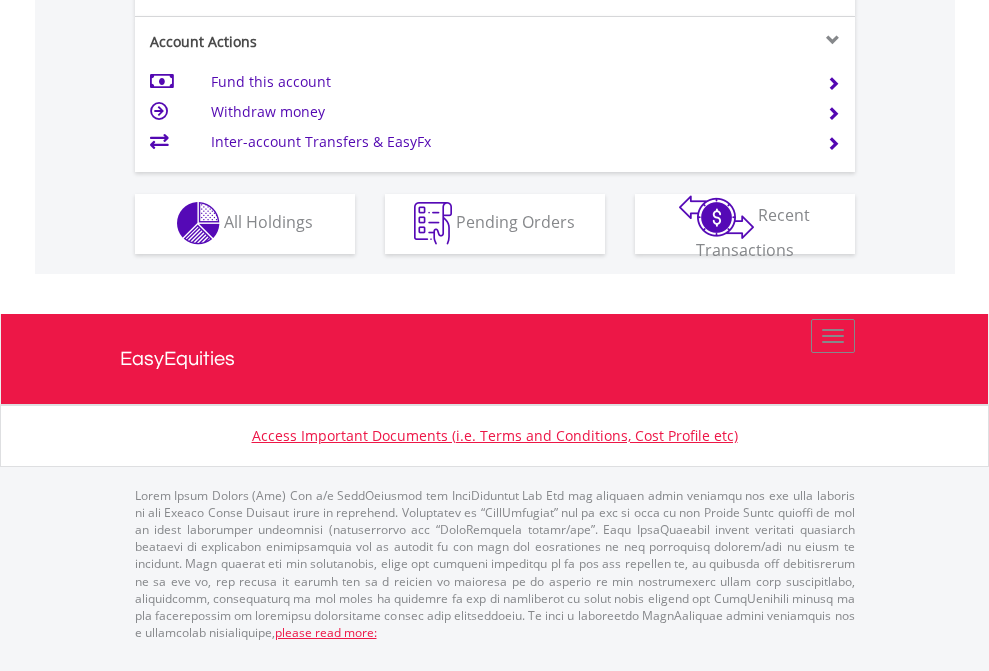click on "Investment types" at bounding box center (706, -353) 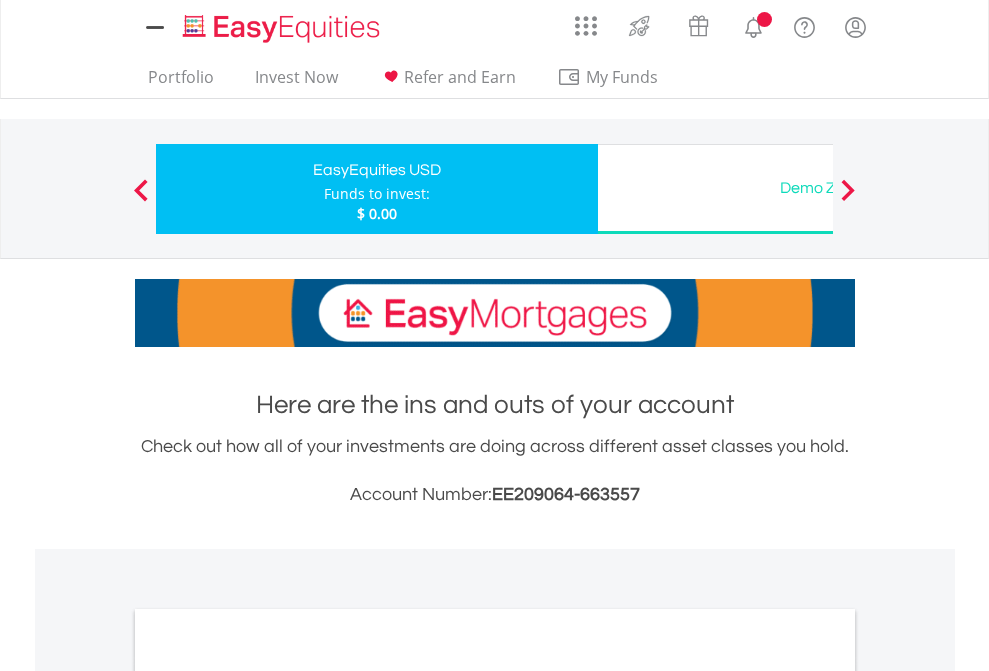 scroll, scrollTop: 0, scrollLeft: 0, axis: both 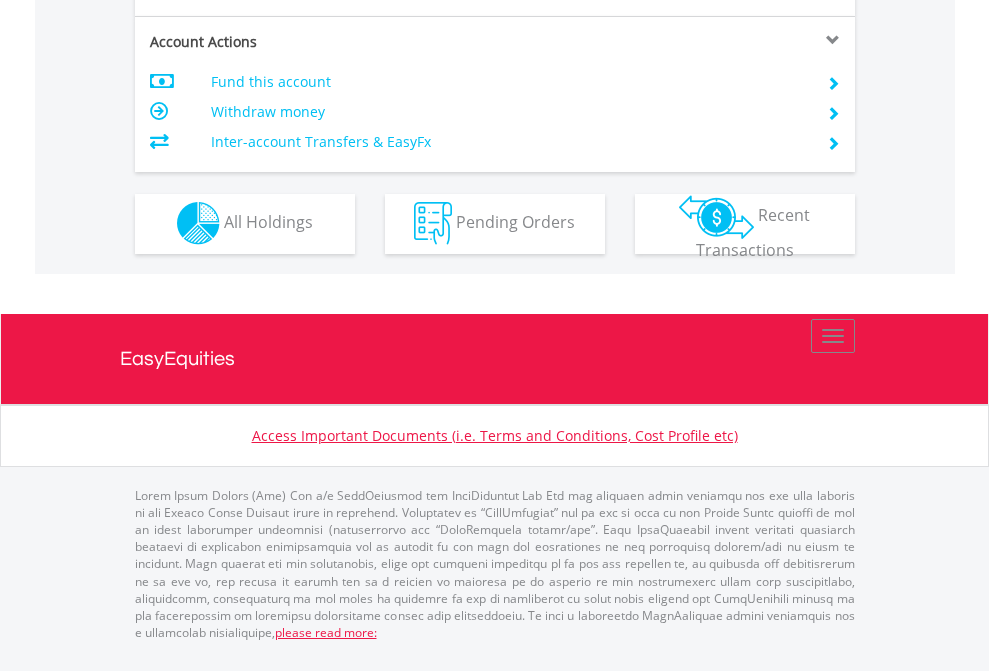 click on "Investment types" at bounding box center (706, -353) 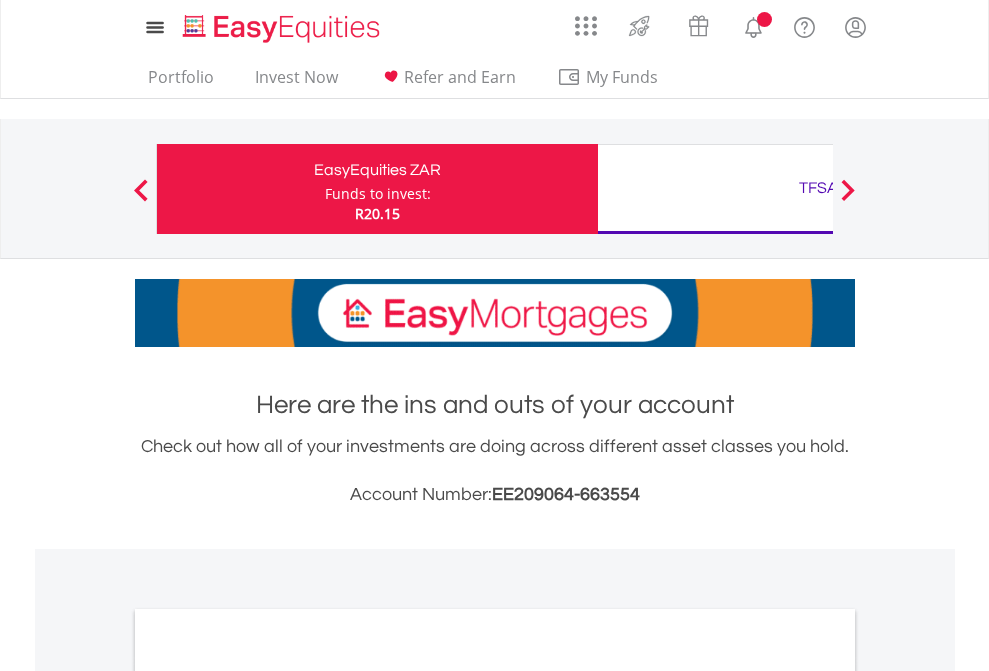 scroll, scrollTop: 0, scrollLeft: 0, axis: both 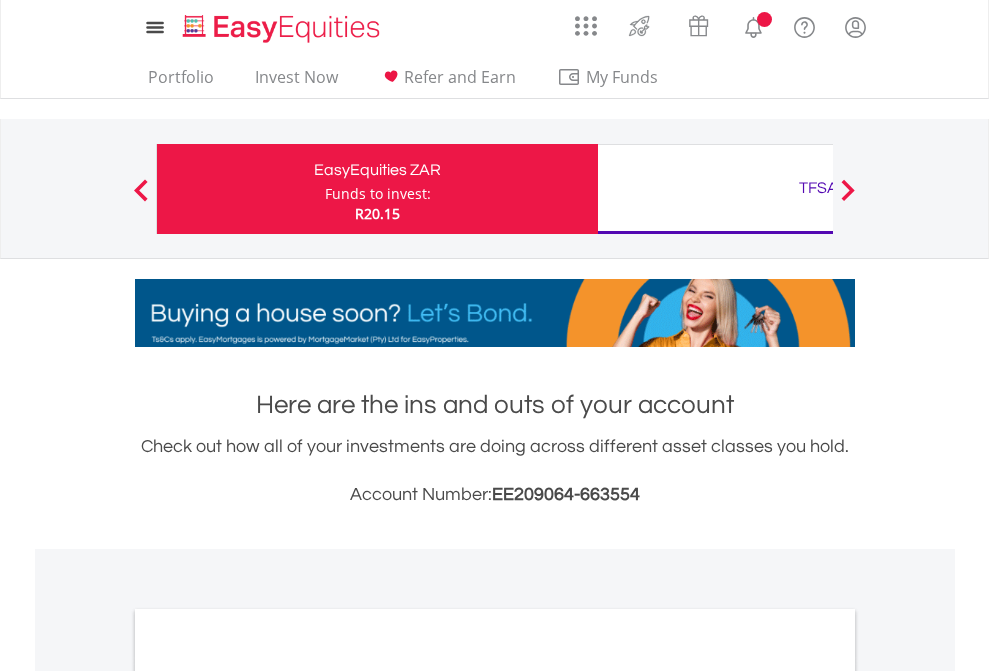 click on "All Holdings" at bounding box center [268, 1096] 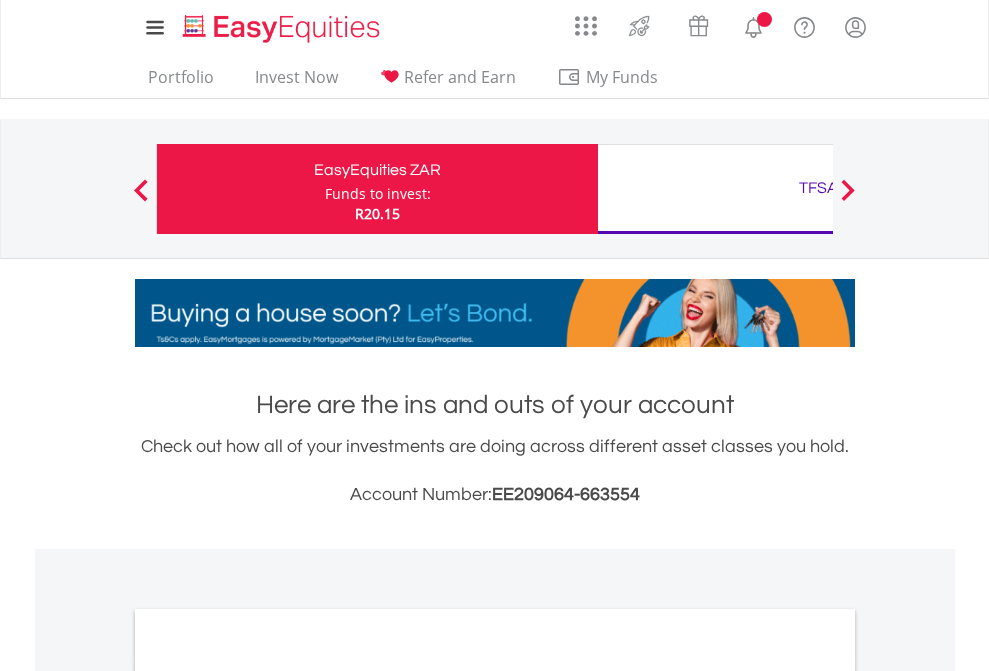 scroll, scrollTop: 1202, scrollLeft: 0, axis: vertical 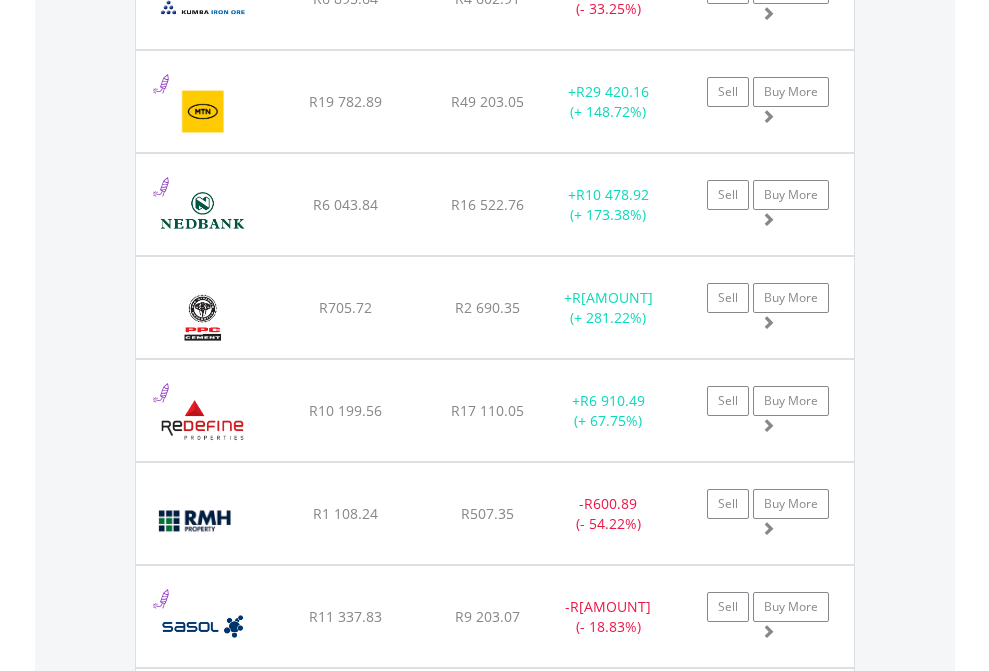 click on "TFSA" at bounding box center [818, -2156] 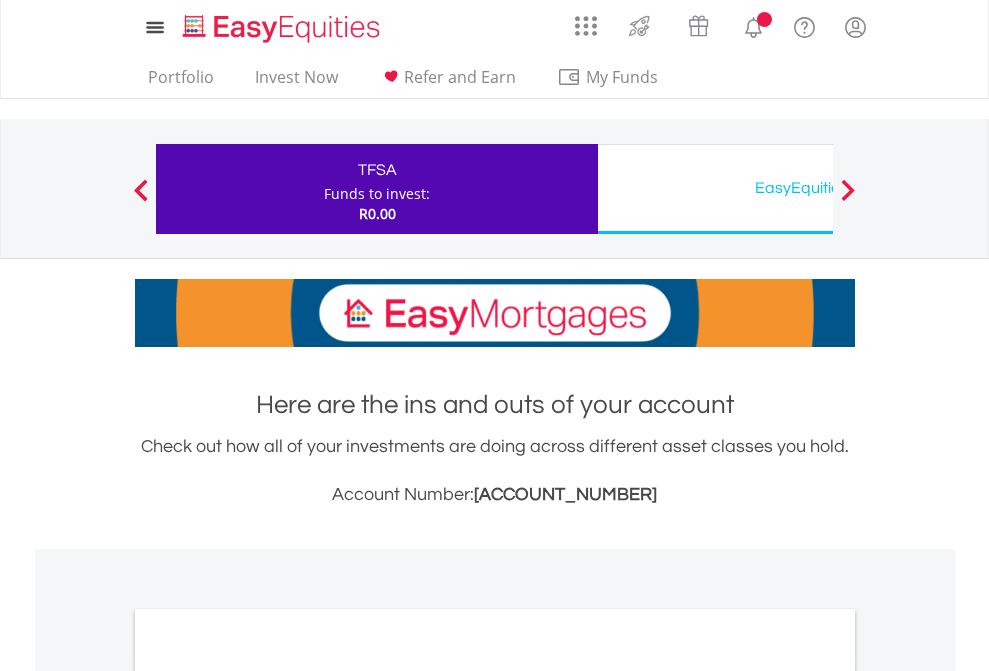 scroll, scrollTop: 0, scrollLeft: 0, axis: both 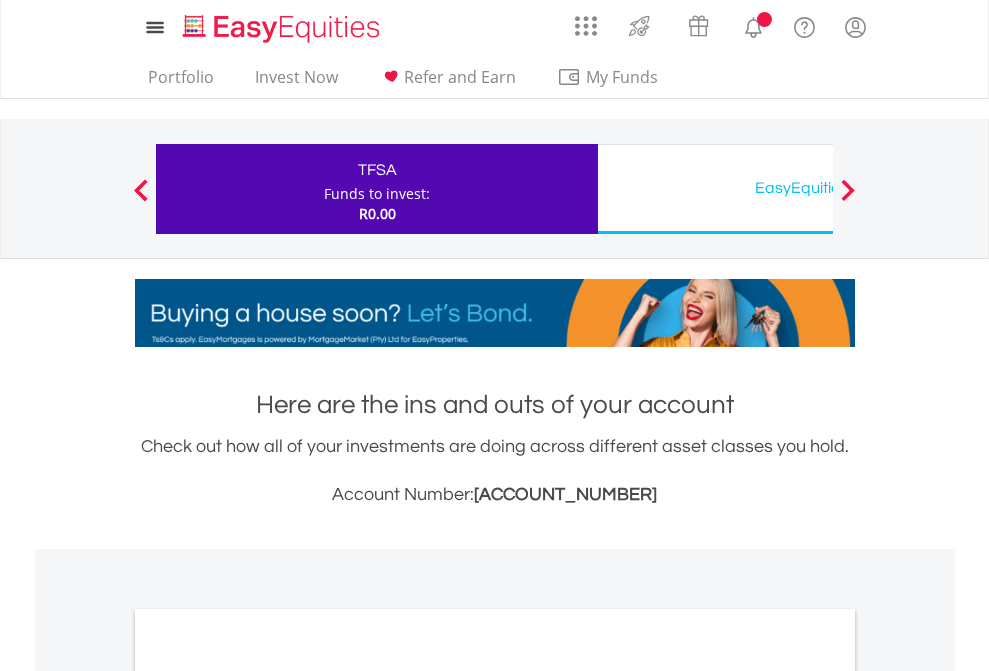 click on "All Holdings" at bounding box center [268, 1096] 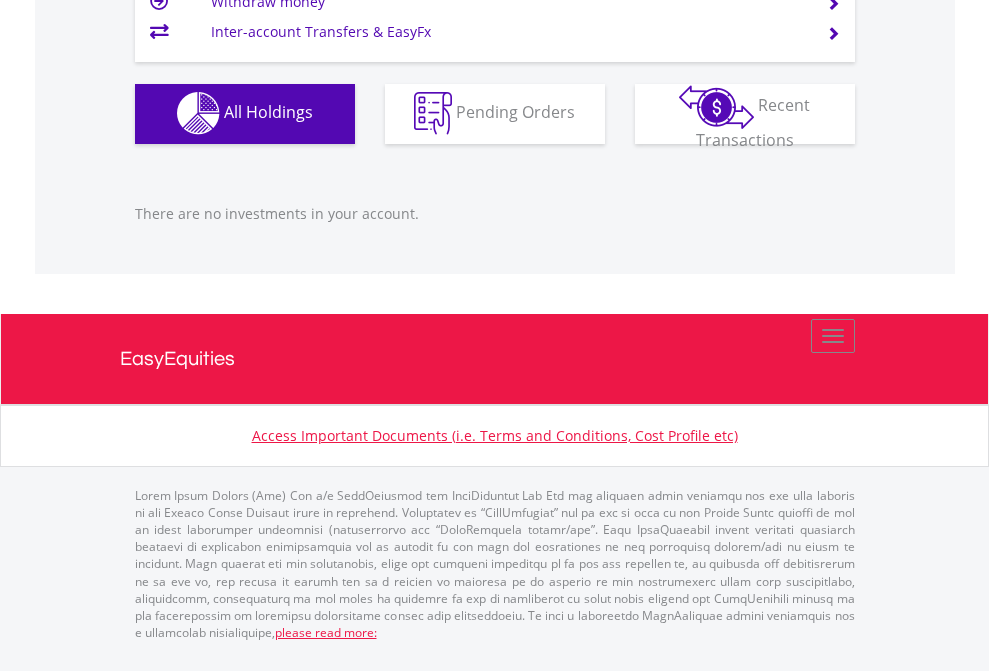 scroll, scrollTop: 1980, scrollLeft: 0, axis: vertical 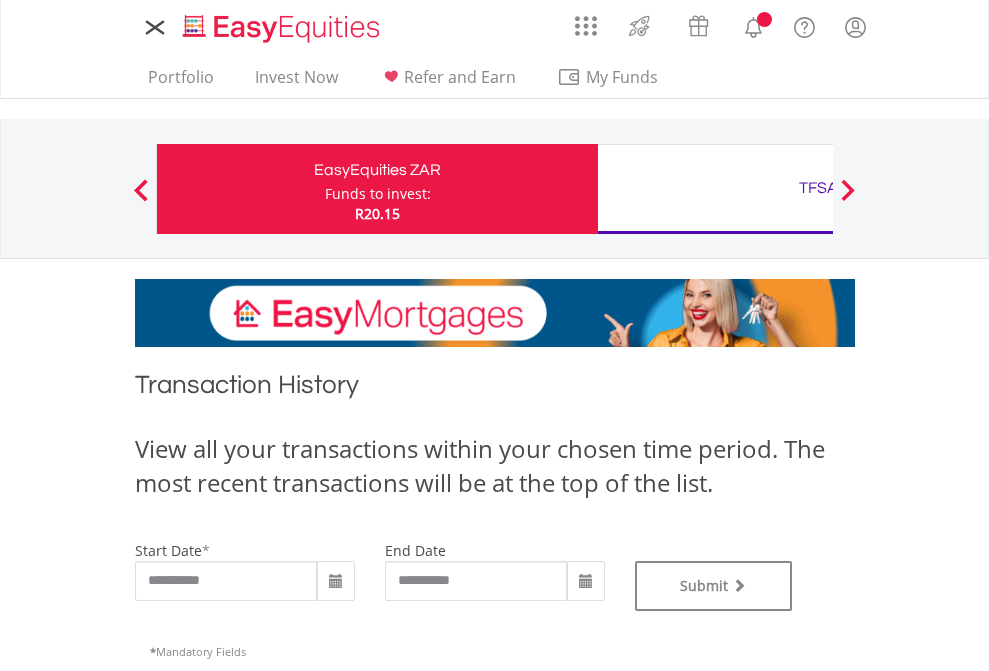 type on "**********" 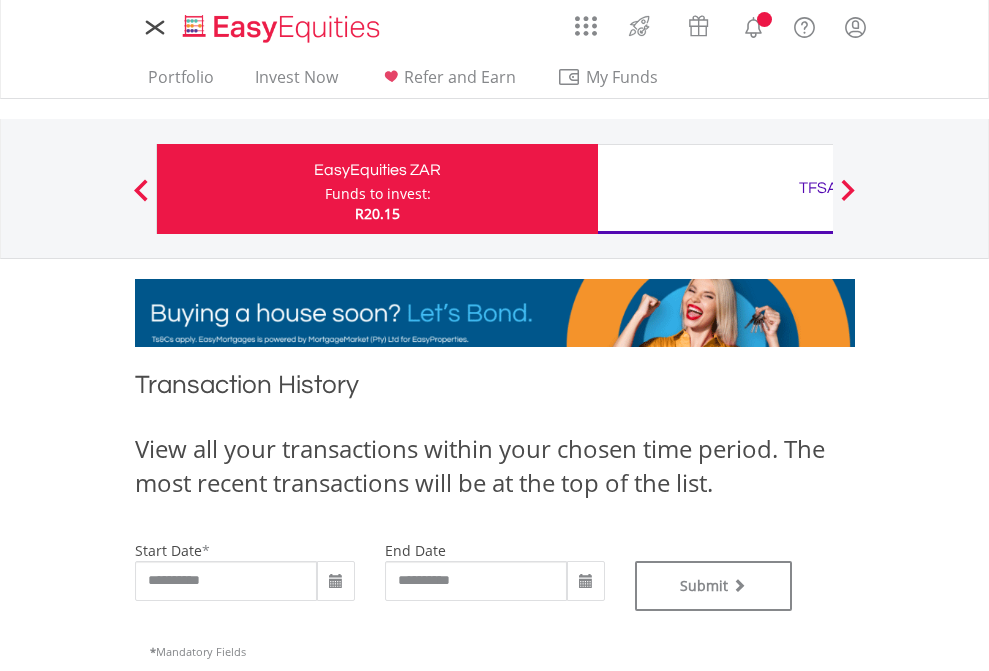 scroll, scrollTop: 0, scrollLeft: 0, axis: both 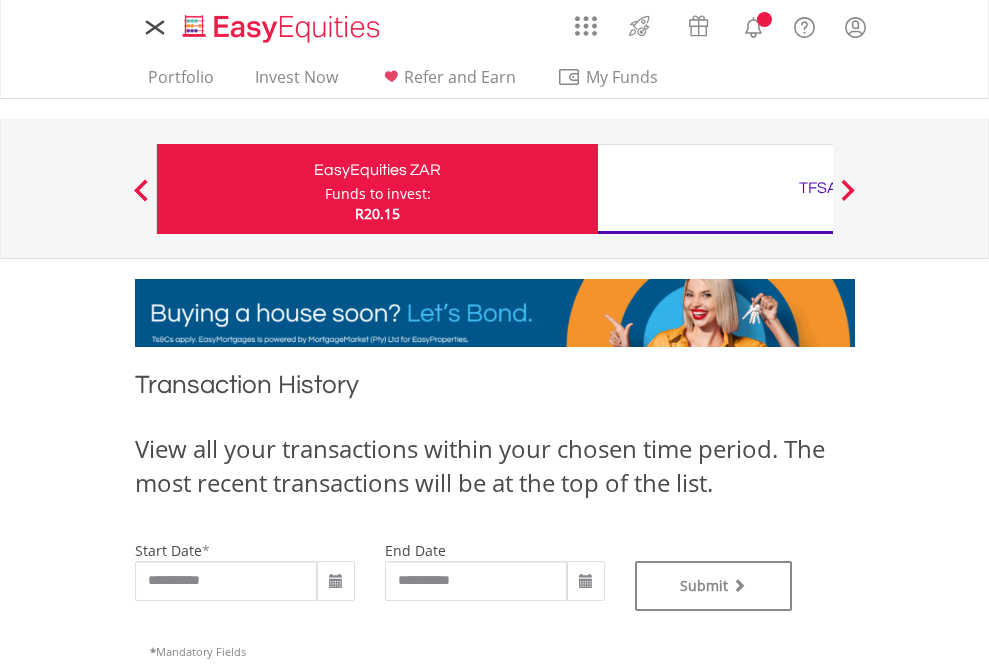 type on "**********" 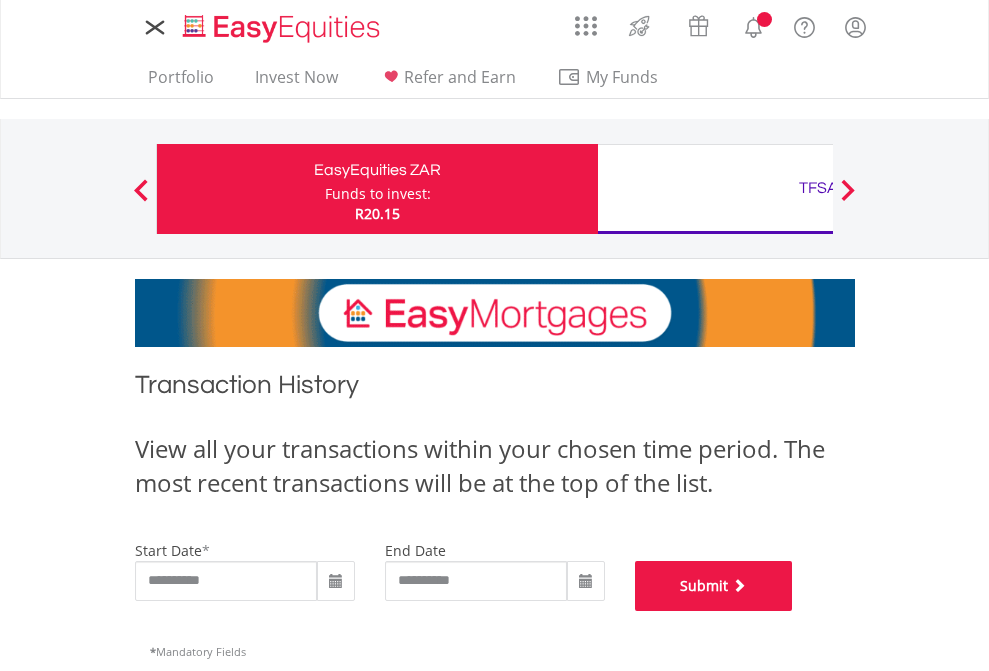 click on "Submit" at bounding box center (714, 586) 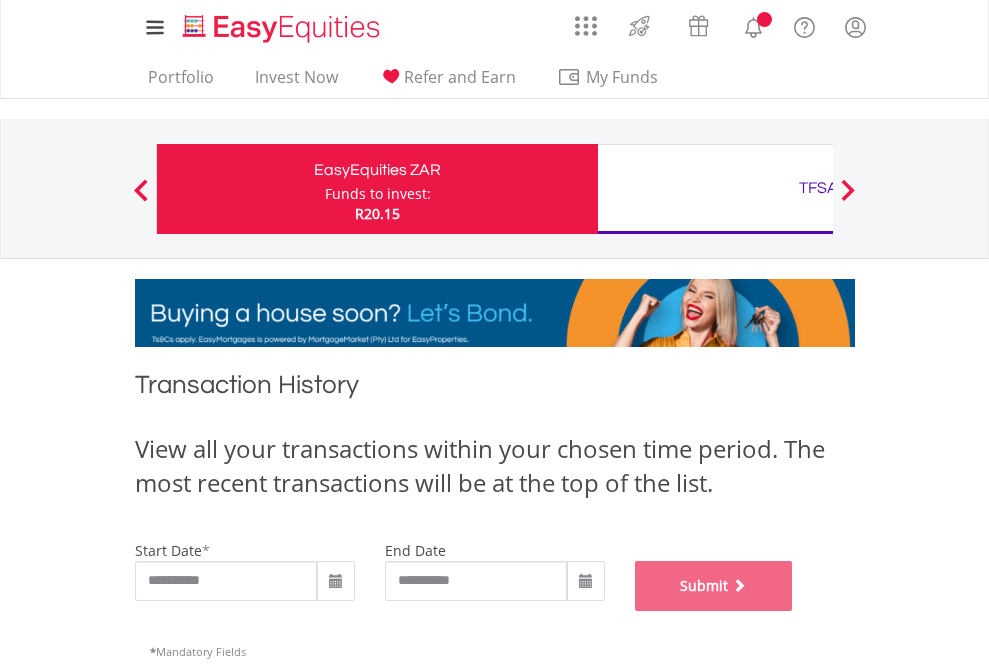 scroll, scrollTop: 811, scrollLeft: 0, axis: vertical 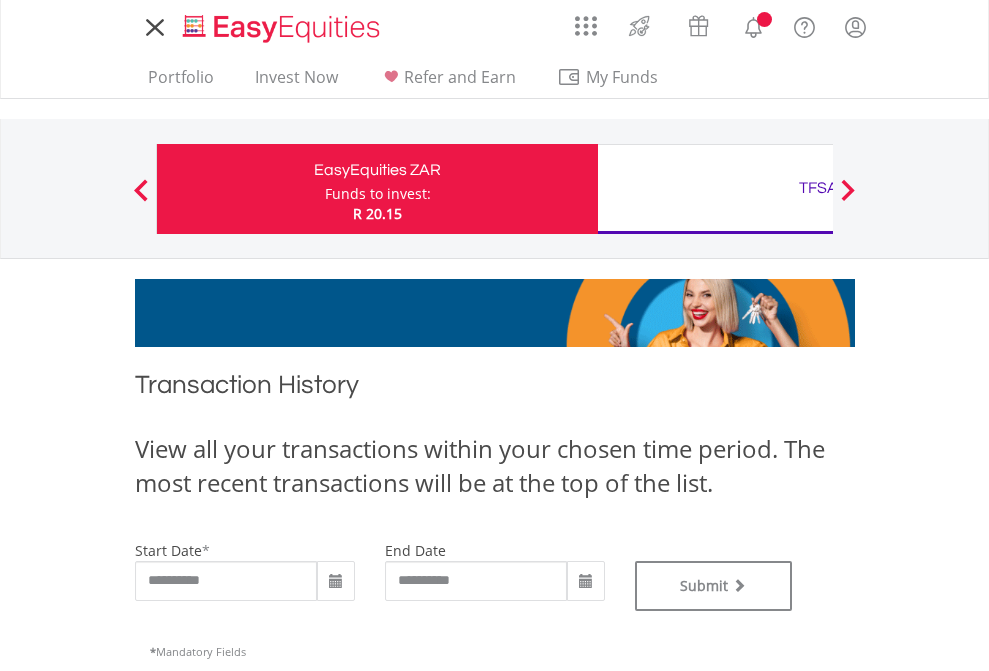 click on "TFSA" at bounding box center [818, 188] 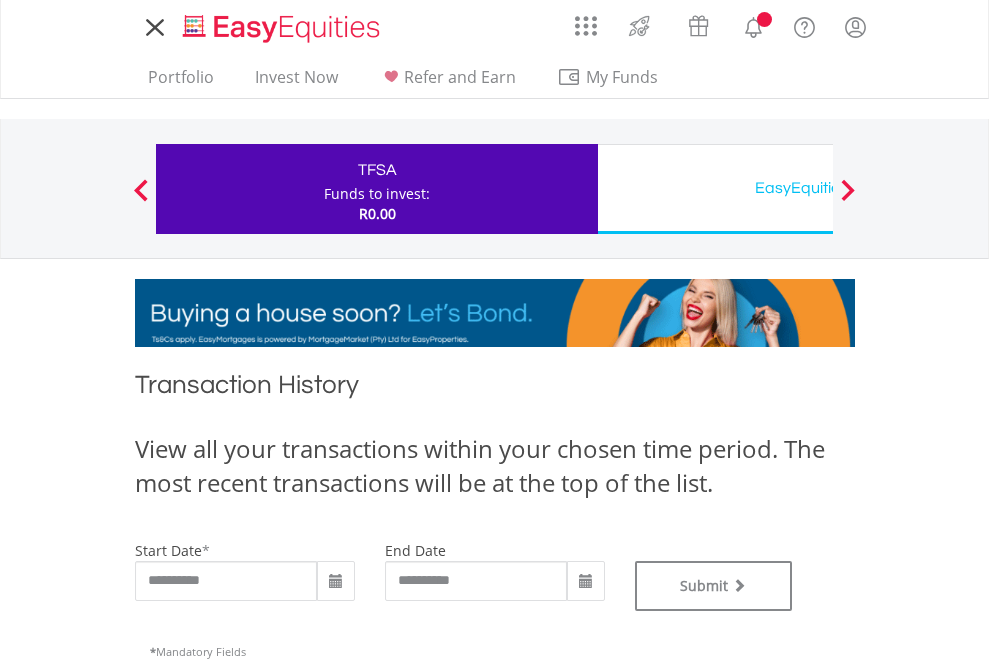 scroll, scrollTop: 0, scrollLeft: 0, axis: both 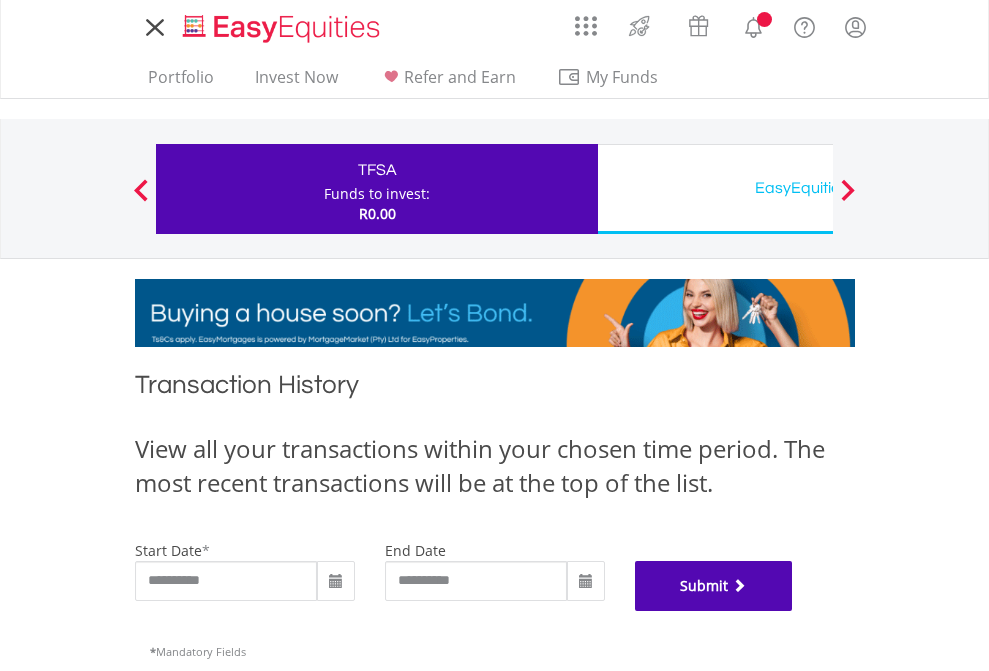 click on "Submit" at bounding box center [714, 586] 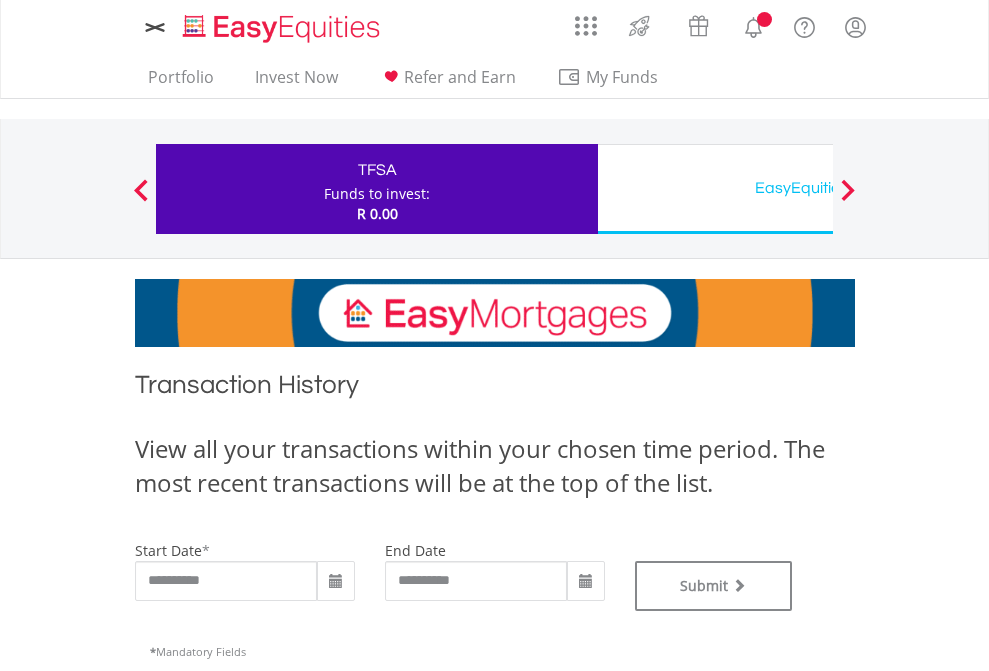 scroll, scrollTop: 0, scrollLeft: 0, axis: both 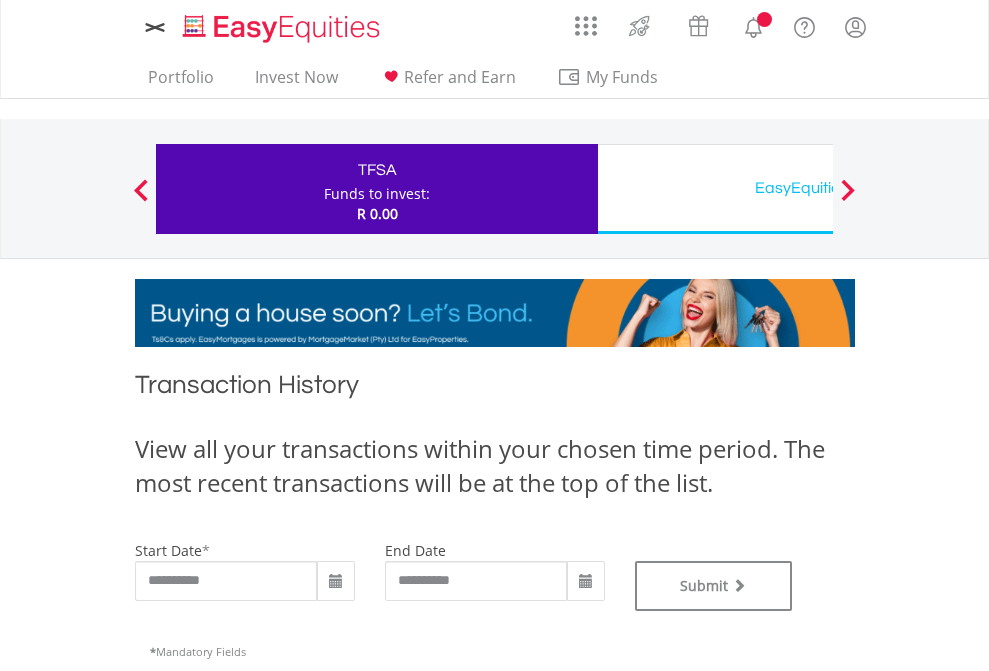 click on "EasyEquities USD" at bounding box center [818, 188] 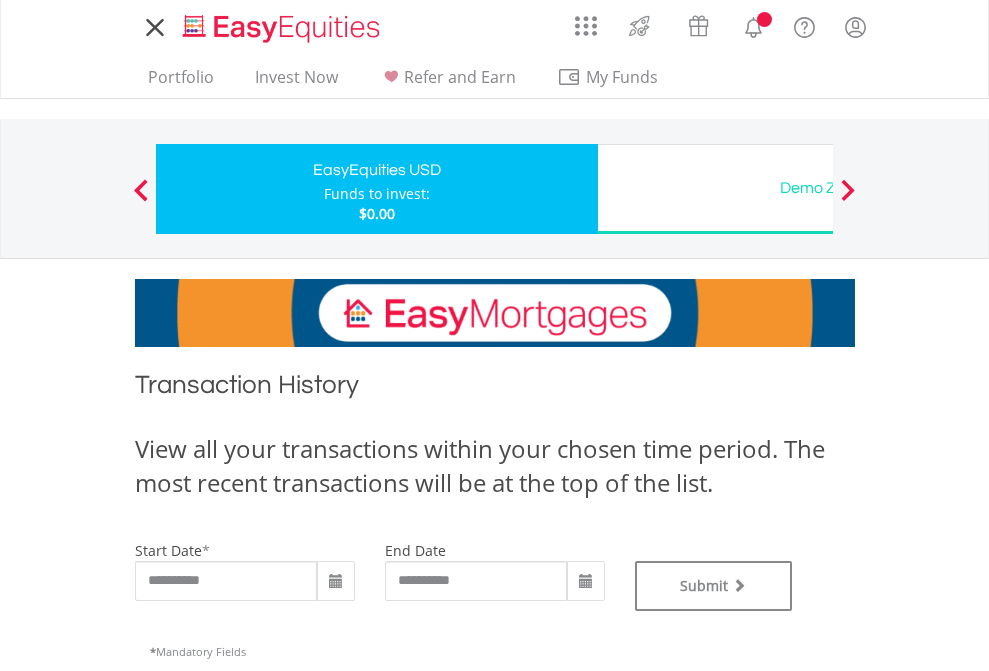 scroll, scrollTop: 0, scrollLeft: 0, axis: both 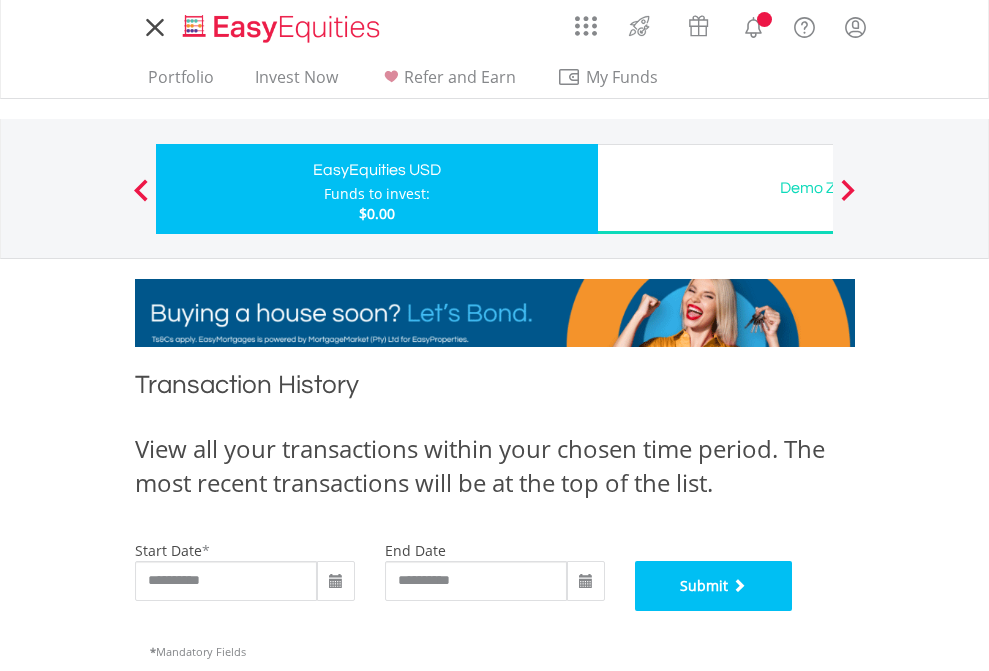 click on "Submit" at bounding box center [714, 586] 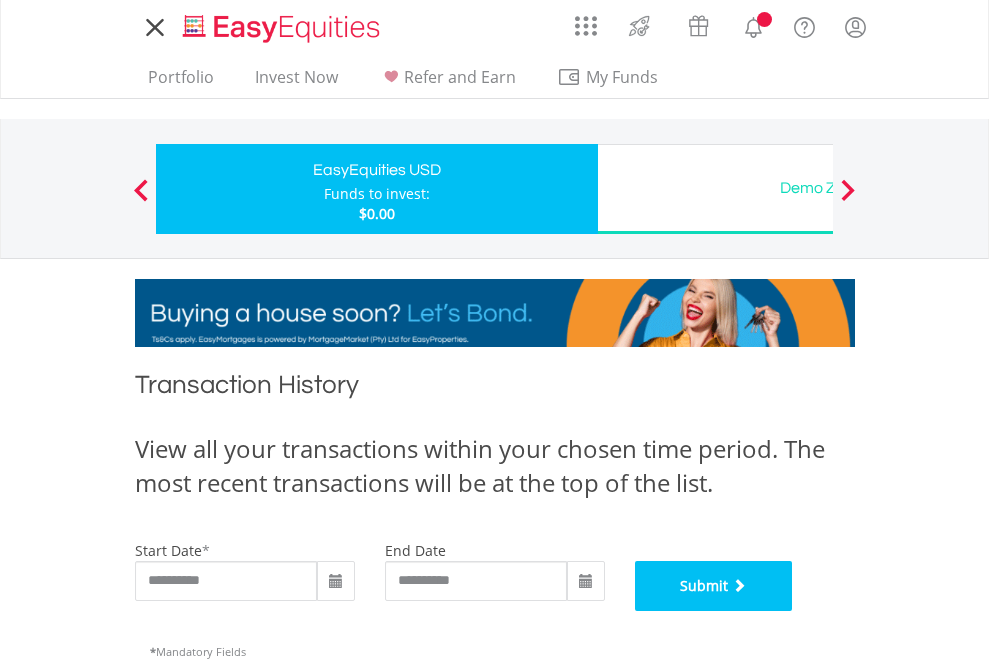 scroll, scrollTop: 811, scrollLeft: 0, axis: vertical 